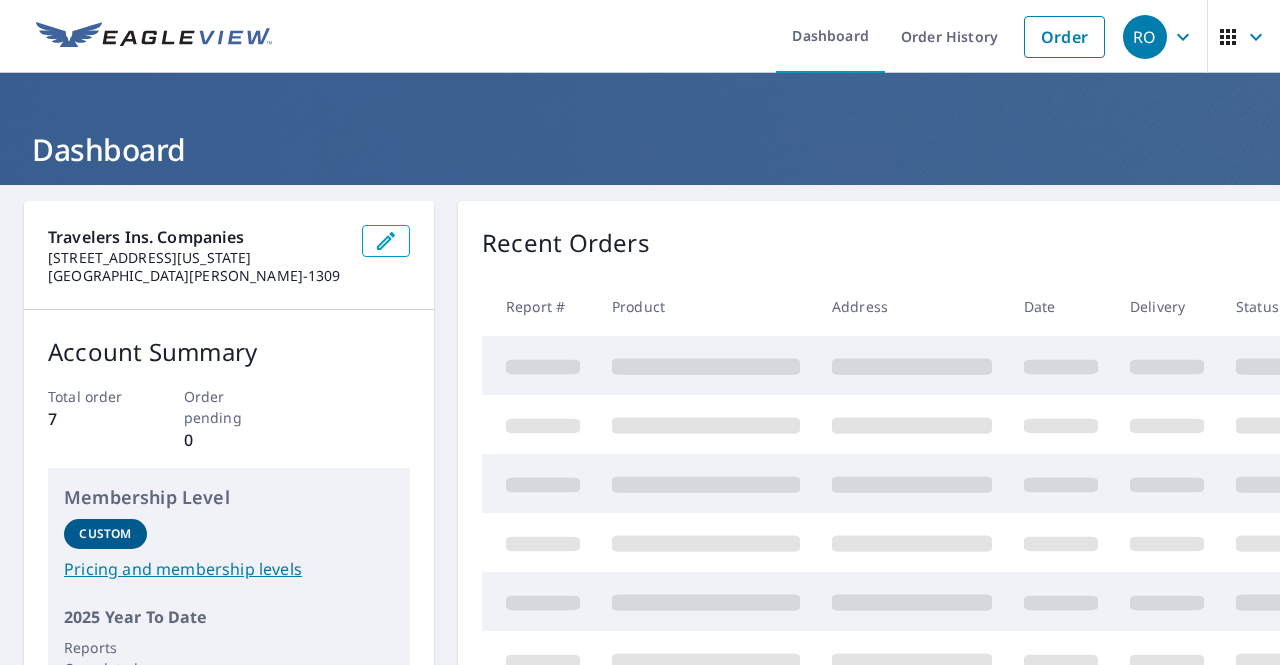 scroll, scrollTop: 0, scrollLeft: 0, axis: both 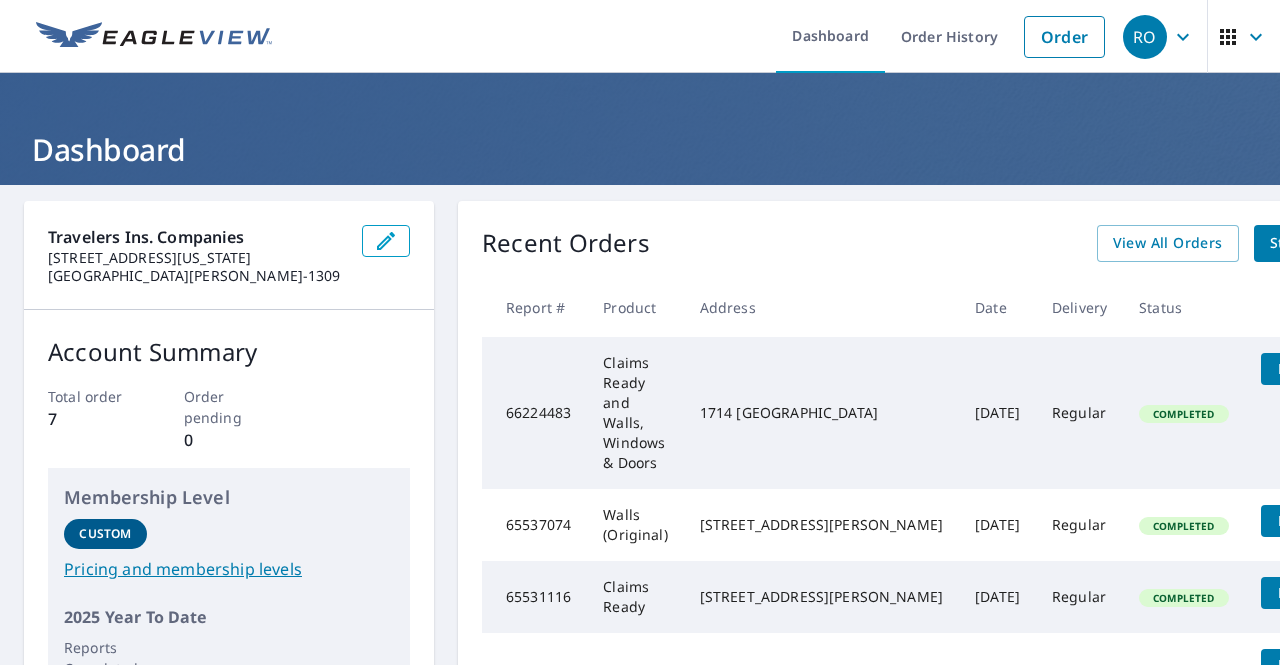 click on "Travelers Ins. Companies [STREET_ADDRESS][US_STATE][PERSON_NAME] Account Summary Total order 7 Order pending 0 Membership Level Custom Pricing and membership levels 2025 Year To Date Reports Completed 0 Recent Orders View All Orders Start New Order Report # Product Address Date Delivery Status 66224483 Claims Ready and Walls, Windows & Doors [STREET_ADDRESS] [DATE] Regular Completed Details 65537074 Walls (Original) 5 Crocus [GEOGRAPHIC_DATA][PERSON_NAME] [DATE] Regular Completed Details 65531116 Claims Ready 5 Crocus [GEOGRAPHIC_DATA][PERSON_NAME] [DATE] Regular Completed Details 61579857 AA2D [GEOGRAPHIC_DATA] [DATE] Regular Completed Details Edit Pitch 61209380 AA3D [STREET_ADDRESS] [DATE] Regular Completed Details" at bounding box center (640, 522) 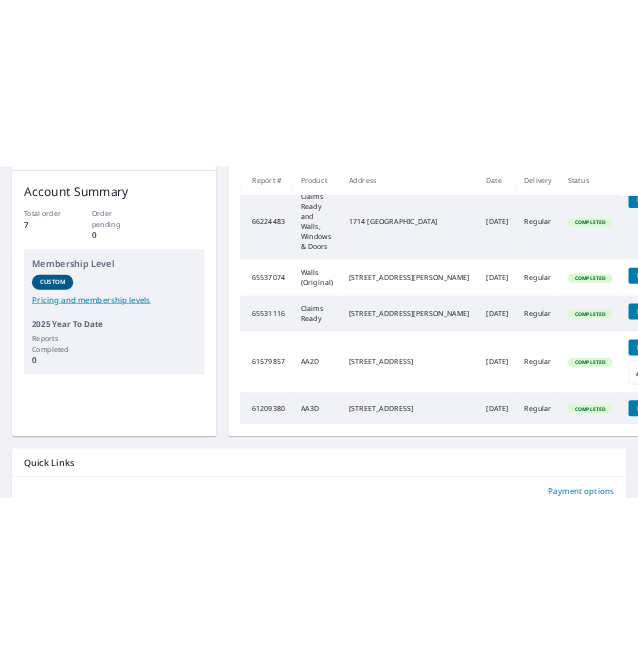 scroll, scrollTop: 523, scrollLeft: 0, axis: vertical 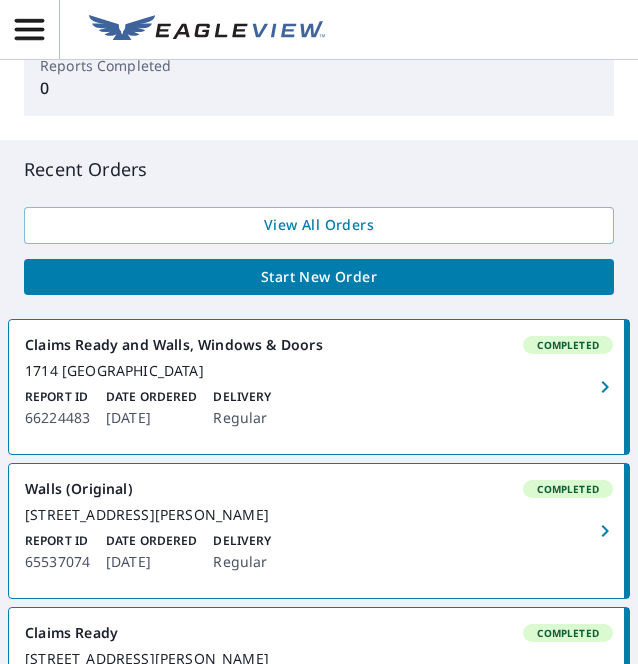 click on "Start New Order" at bounding box center (319, 277) 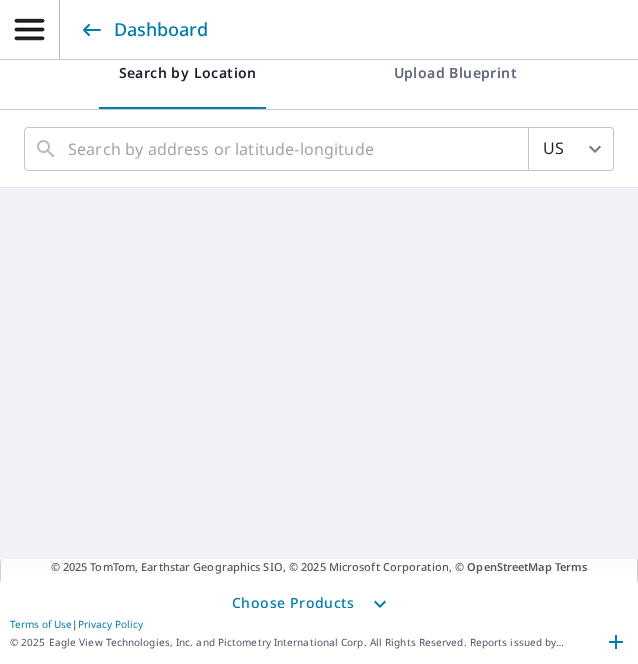 scroll, scrollTop: 23, scrollLeft: 0, axis: vertical 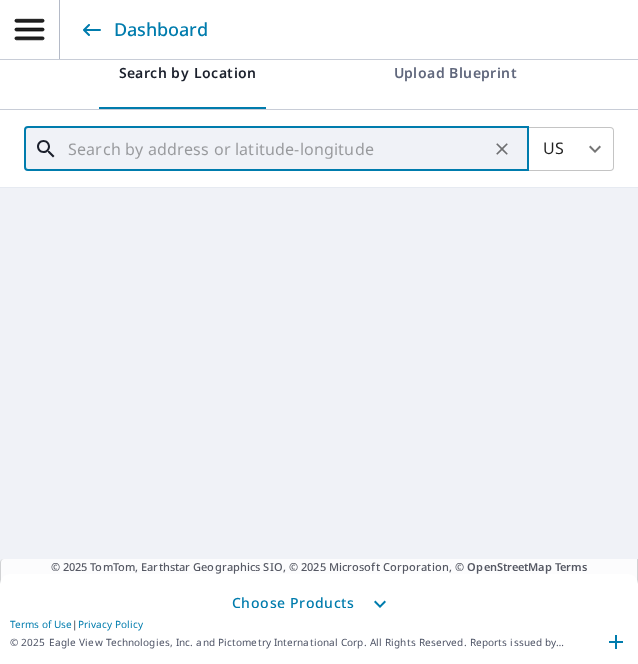 click at bounding box center [278, 149] 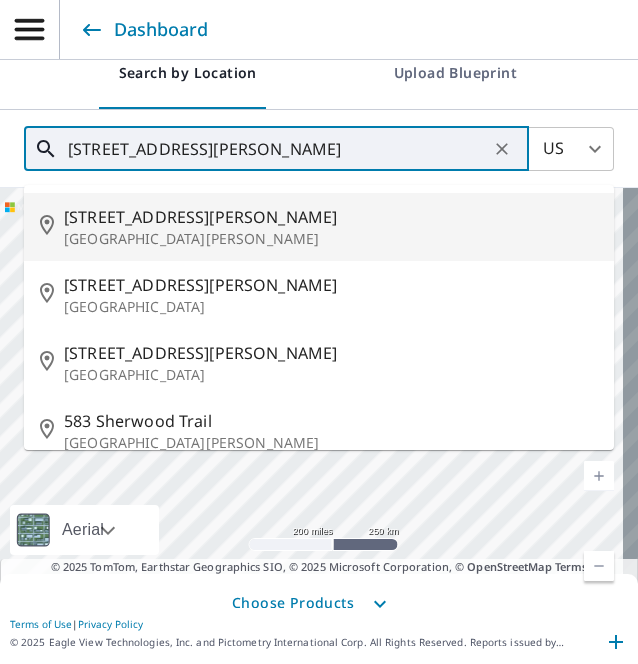 click on "[GEOGRAPHIC_DATA][PERSON_NAME]" at bounding box center [331, 239] 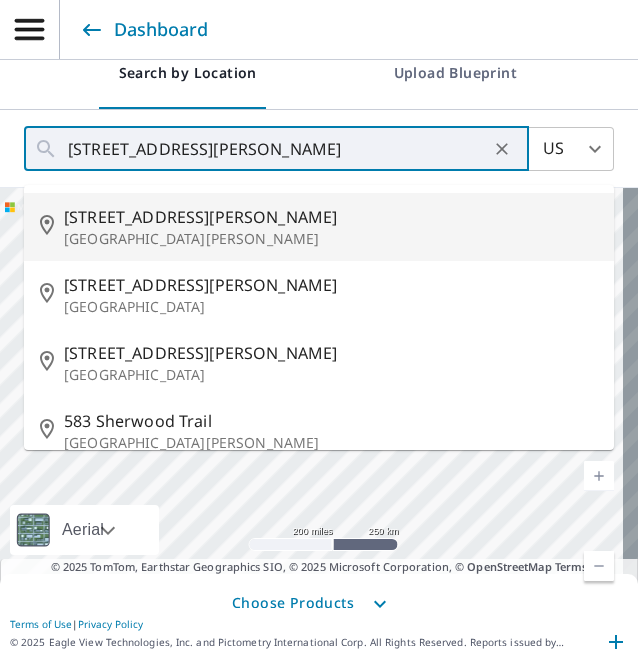 type on "[STREET_ADDRESS][PERSON_NAME][PERSON_NAME]" 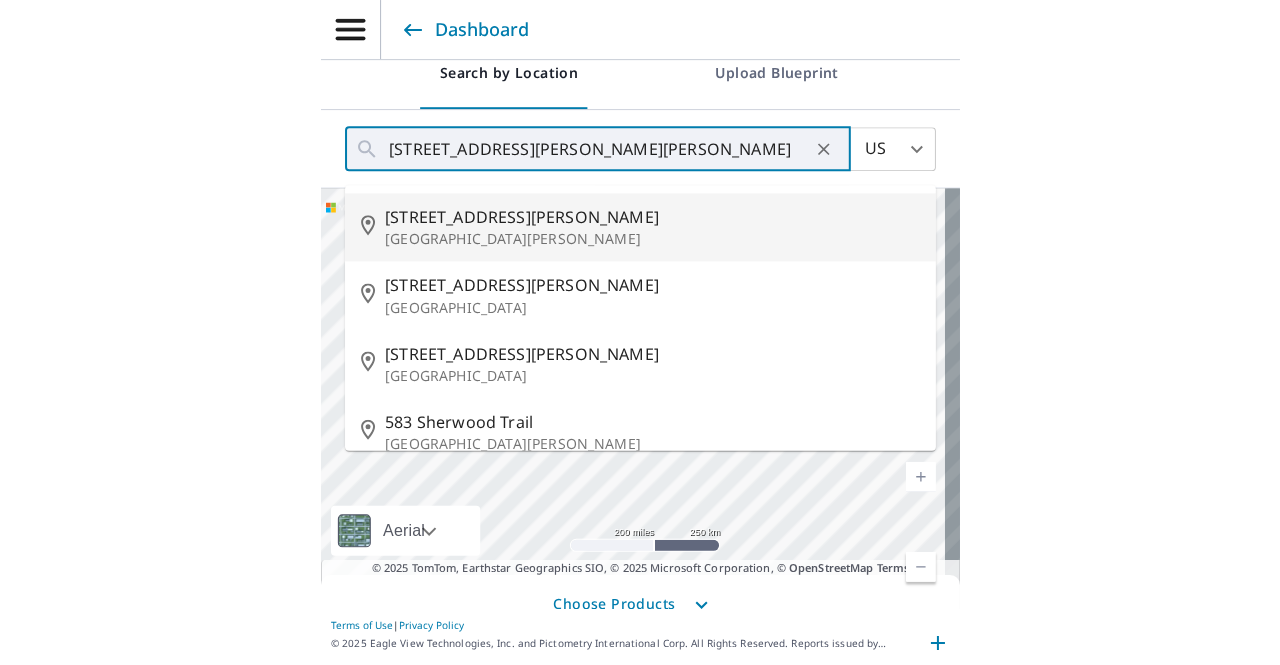 scroll, scrollTop: 23, scrollLeft: 0, axis: vertical 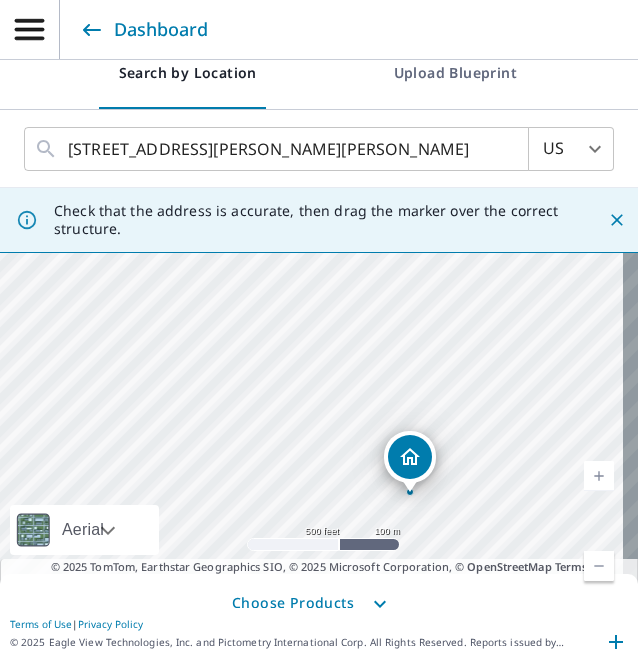 drag, startPoint x: 617, startPoint y: 511, endPoint x: 617, endPoint y: 530, distance: 19 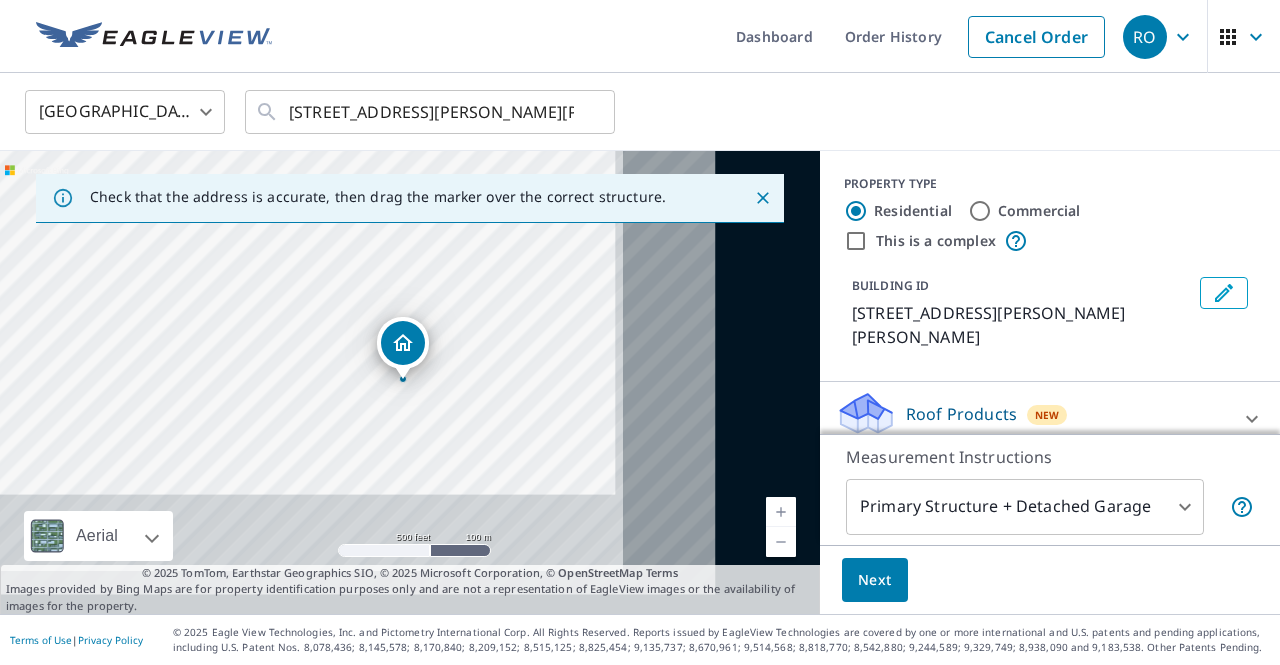 scroll, scrollTop: 0, scrollLeft: 0, axis: both 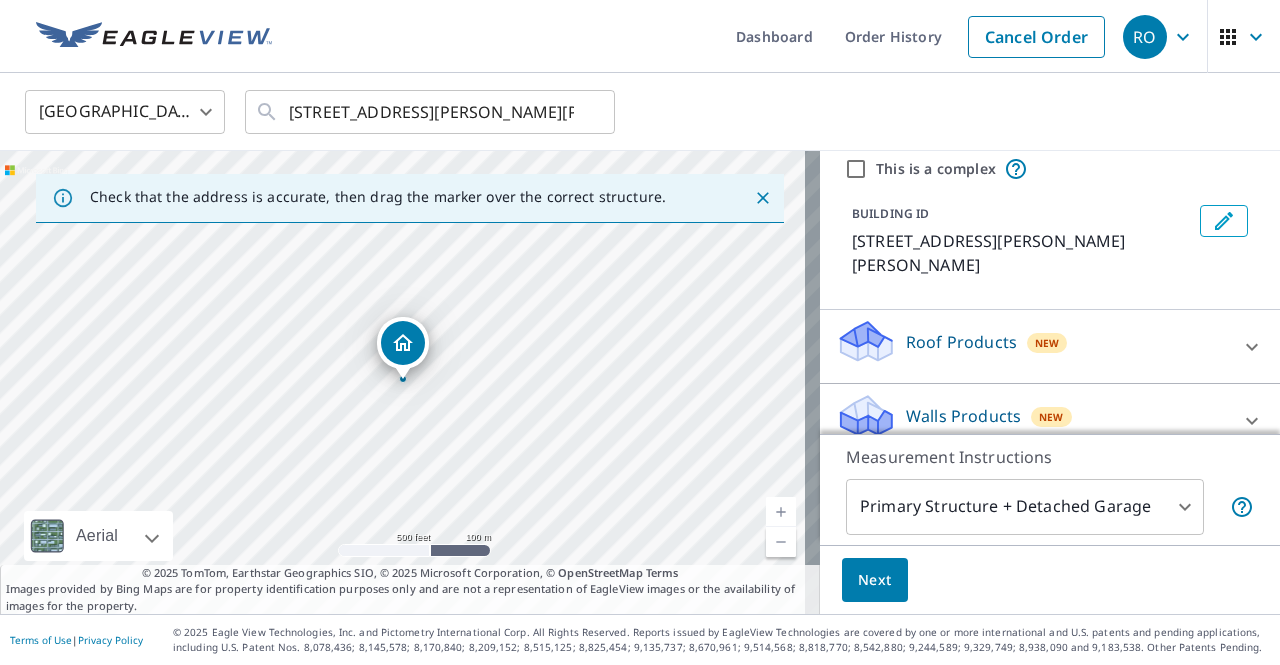 click on "Walls Products" at bounding box center (963, 416) 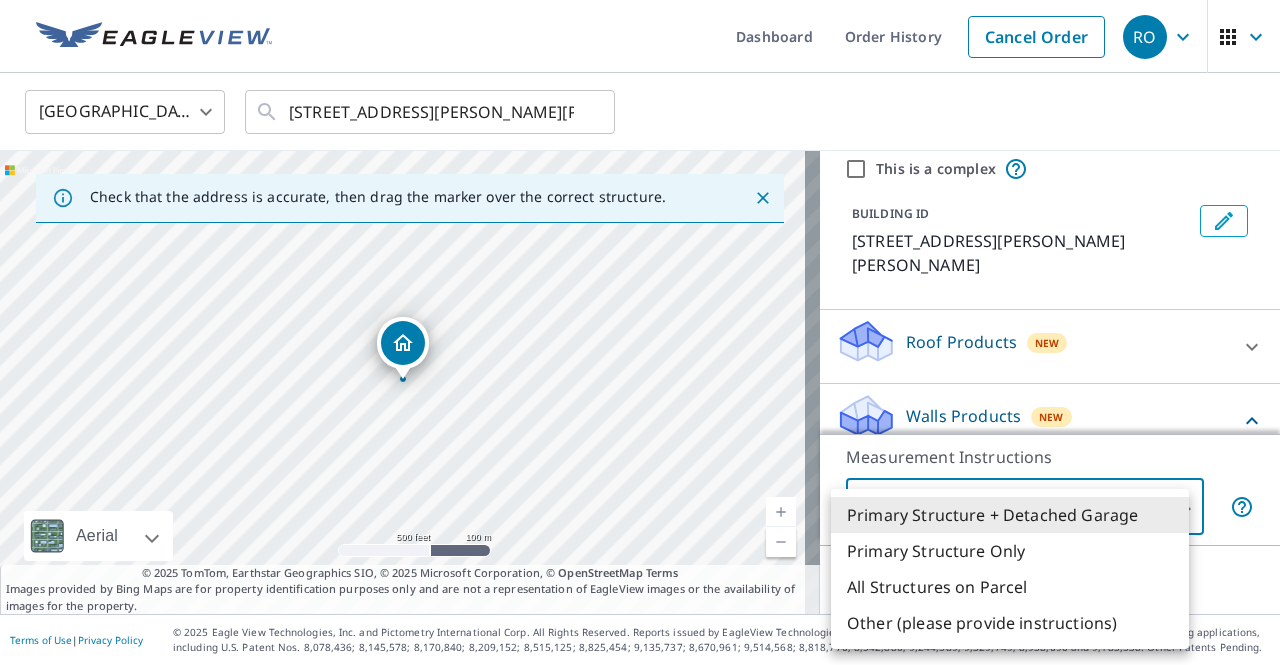 click on "RO RO
Dashboard Order History Cancel Order RO [GEOGRAPHIC_DATA] [GEOGRAPHIC_DATA] ​ [STREET_ADDRESS][PERSON_NAME][PERSON_NAME] ​ Check that the address is accurate, then drag the marker over the correct structure. [STREET_ADDRESS][PERSON_NAME][PERSON_NAME] A standard road map Aerial A detailed look from above Labels Labels 500 feet 100 m © 2025 TomTom, © Vexcel Imaging, © 2025 Microsoft Corporation,  © OpenStreetMap Terms © 2025 TomTom, Earthstar Geographics SIO, © 2025 Microsoft Corporation, ©   OpenStreetMap   Terms Images provided by Bing Maps are for property identification purposes only and are not a representation of EagleView images or the availability of images for the property. PROPERTY TYPE Residential Commercial This is a complex BUILDING ID [STREET_ADDRESS][PERSON_NAME][PERSON_NAME] Roof Products New ClaimsReady™ Walls Products New Walls, Windows & Doors Measurement Instructions Primary Structure + Detached Garage 1 ​ Next Terms of Use  |  Privacy Policy" at bounding box center [640, 332] 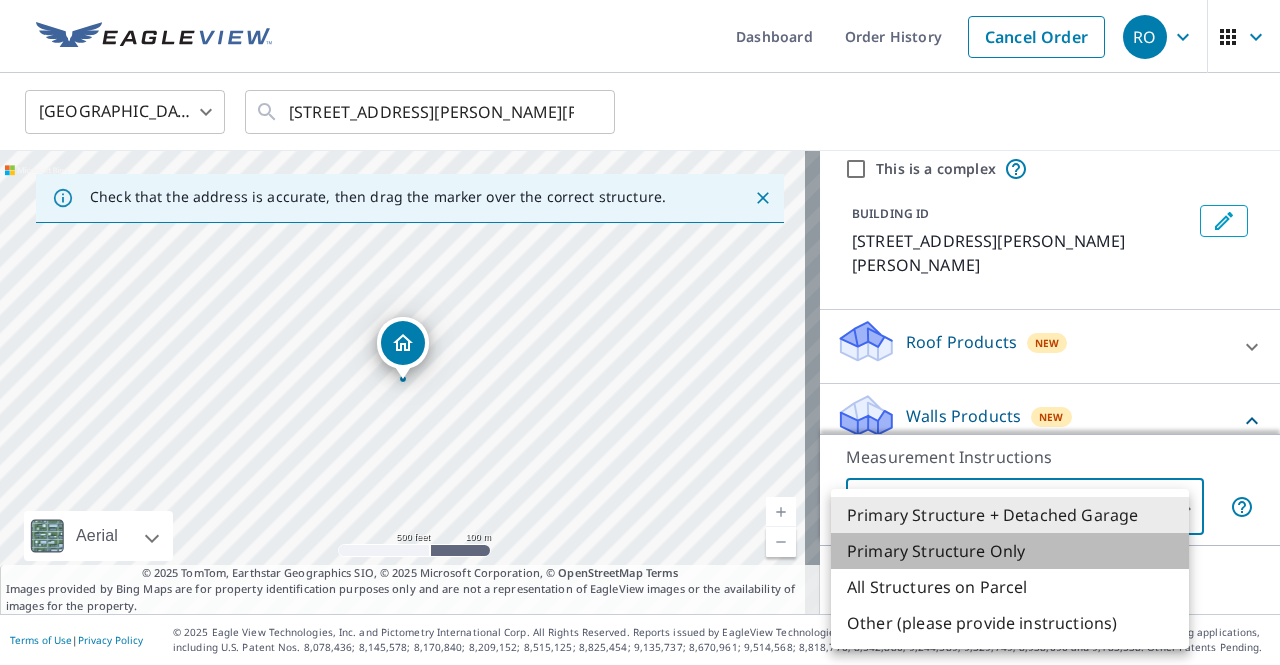 click on "Primary Structure Only" at bounding box center (1010, 551) 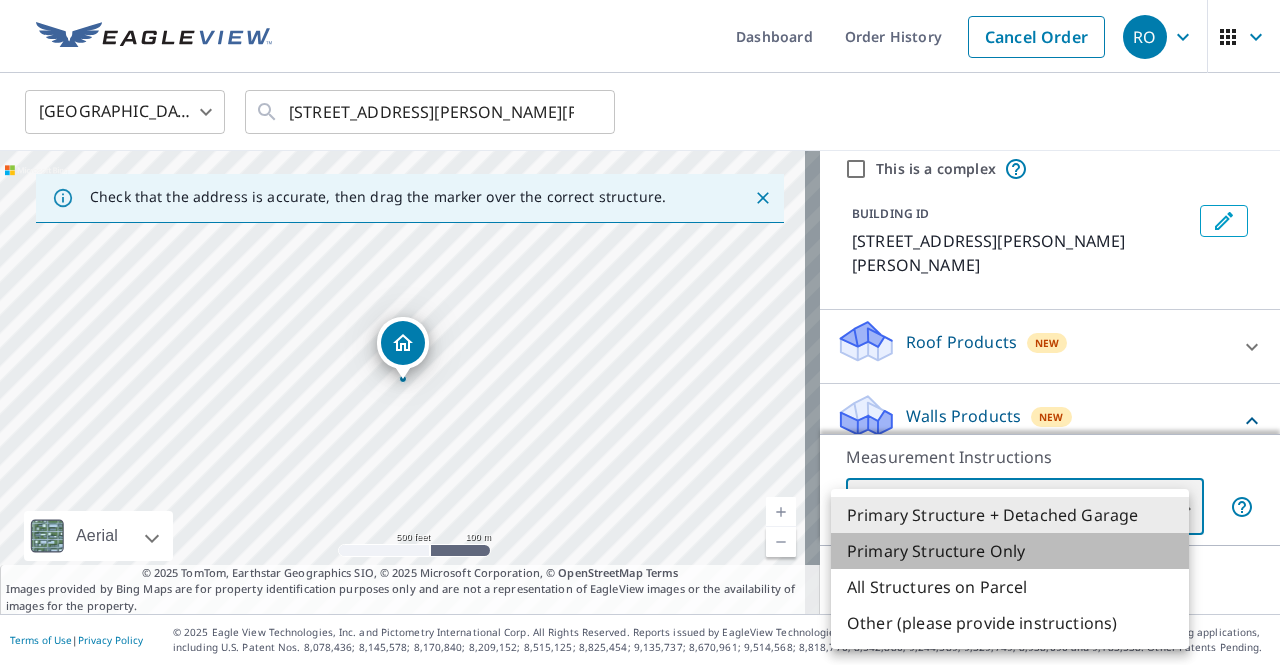 type on "2" 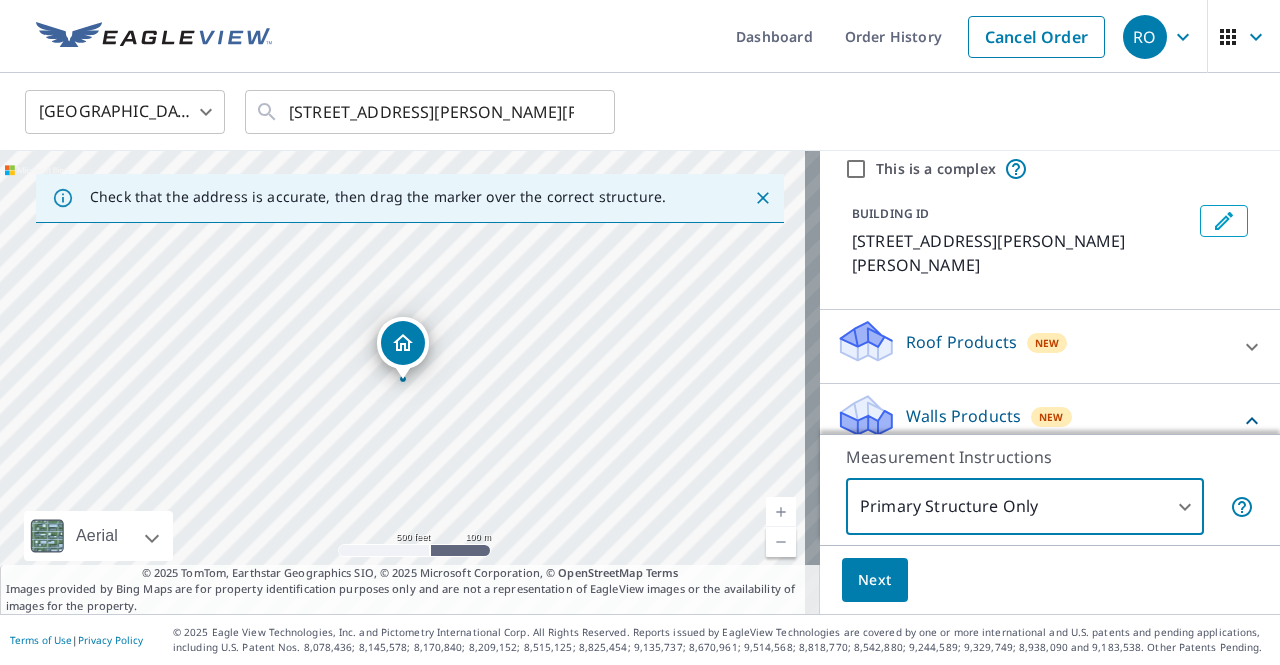 click on "Walls Products New" at bounding box center (1038, 420) 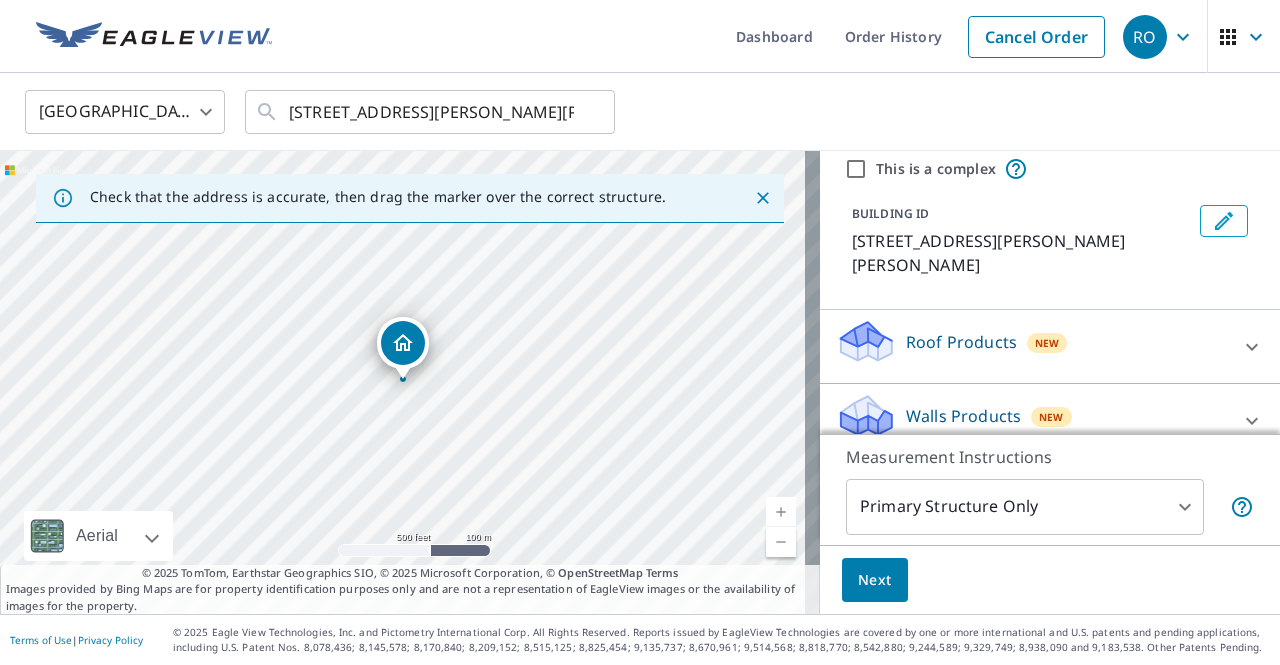 click on "Next" at bounding box center [875, 580] 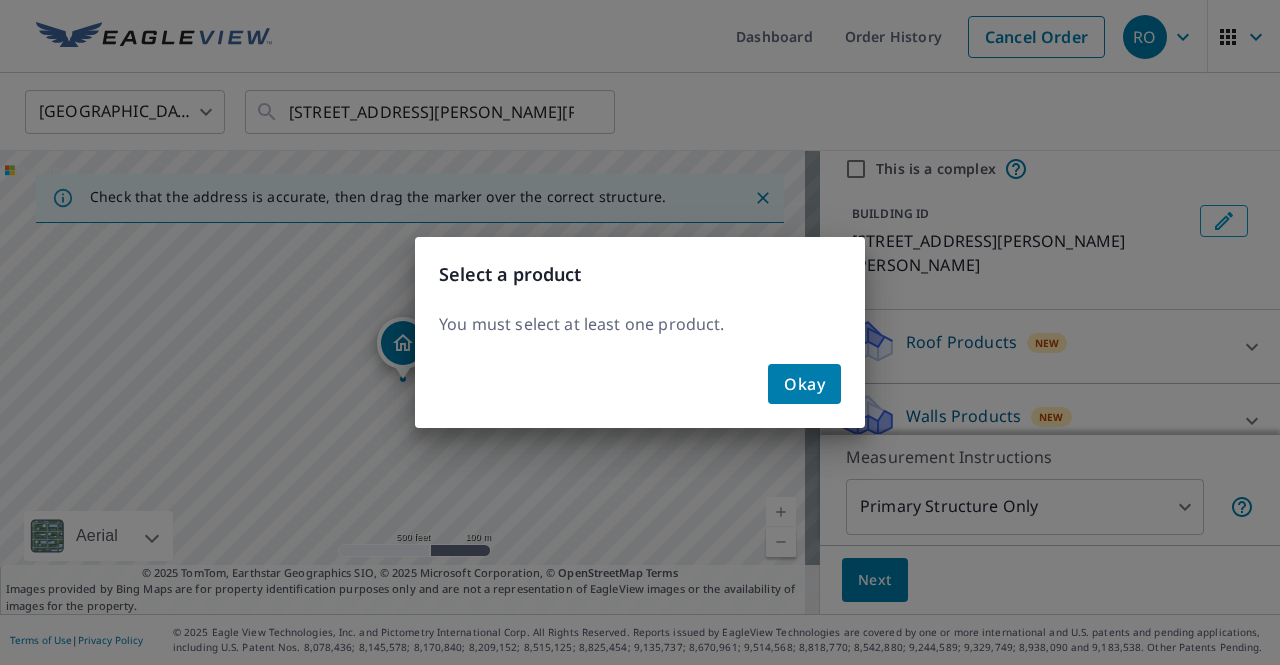 click on "Okay" 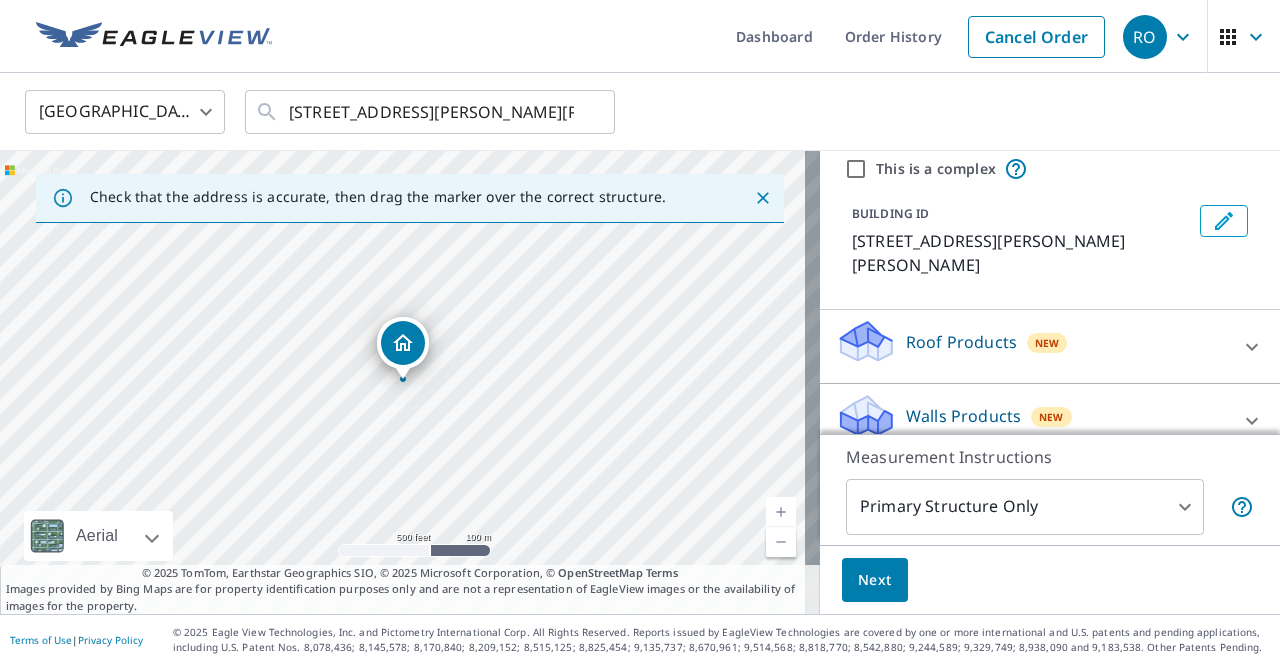 click 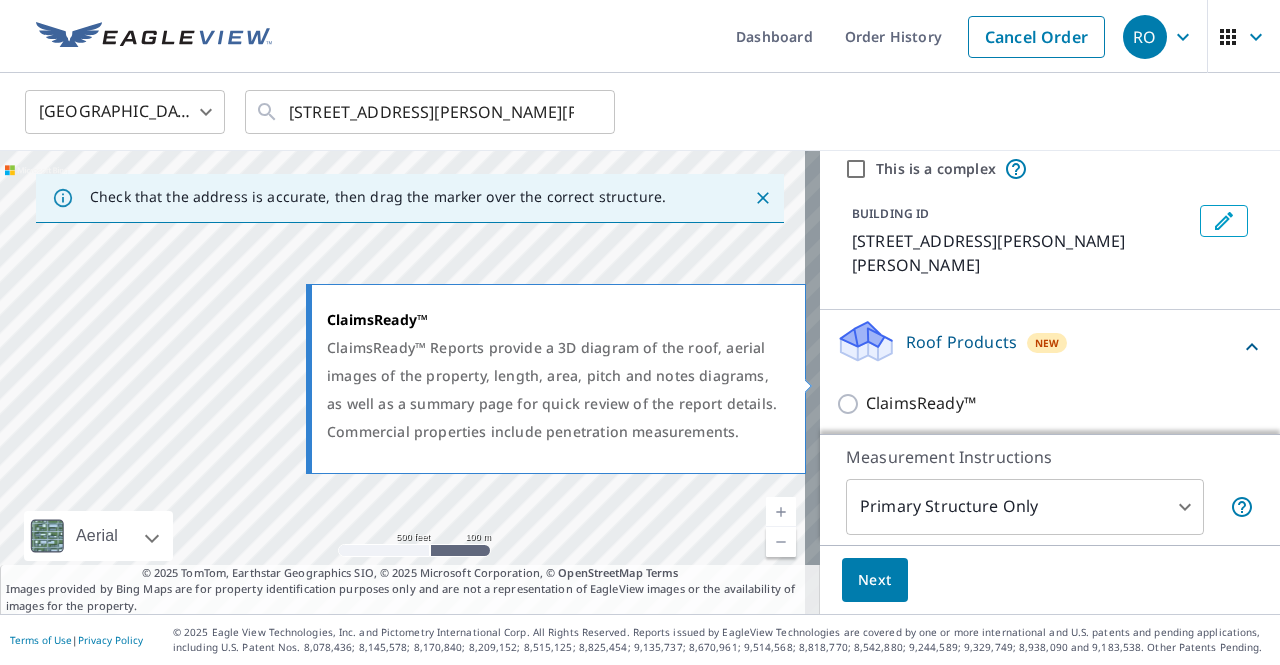click on "ClaimsReady™" at bounding box center [851, 404] 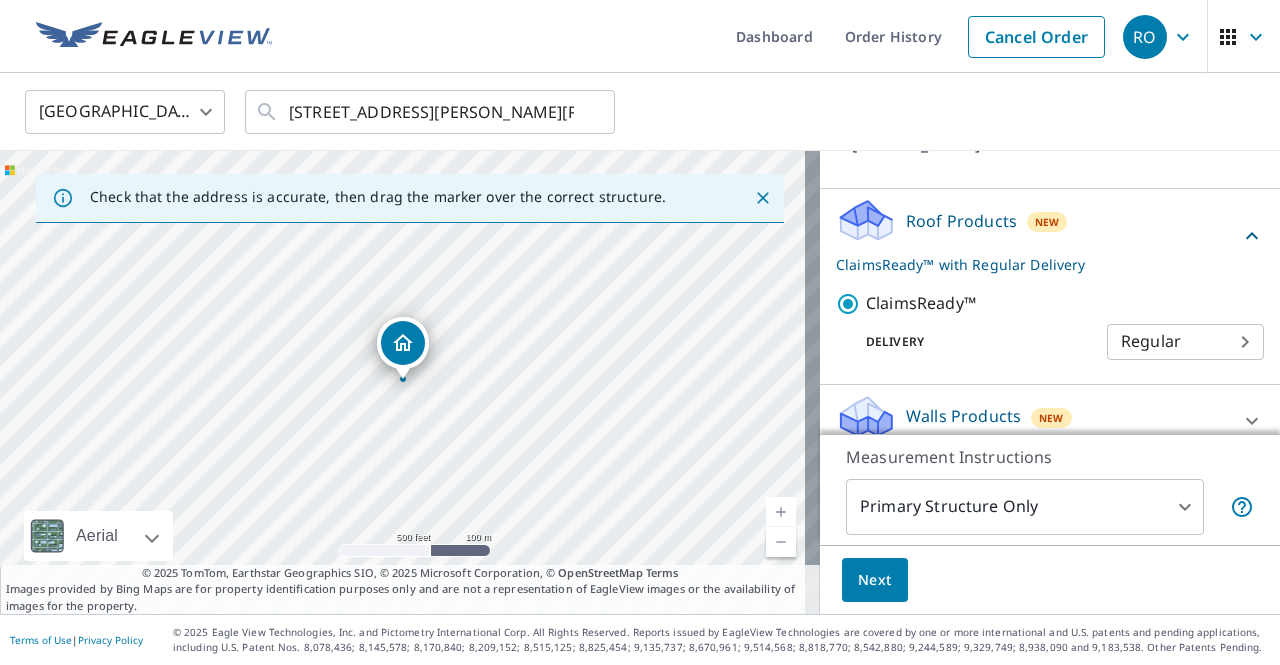 scroll, scrollTop: 194, scrollLeft: 0, axis: vertical 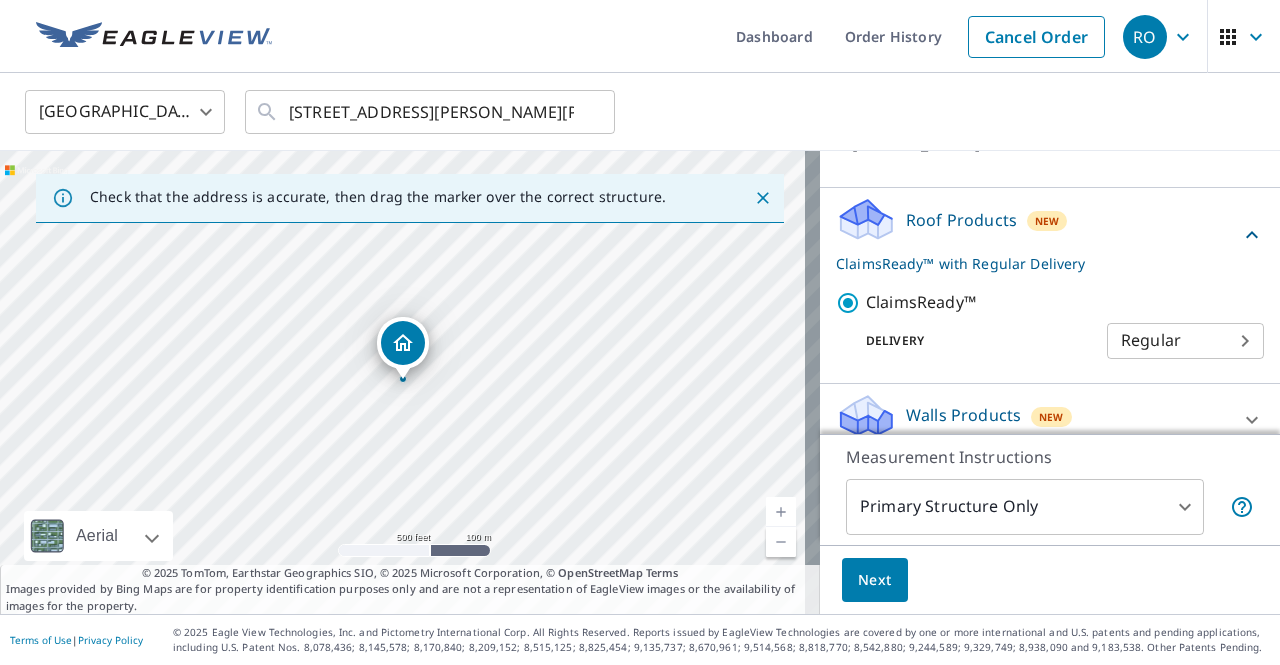 click 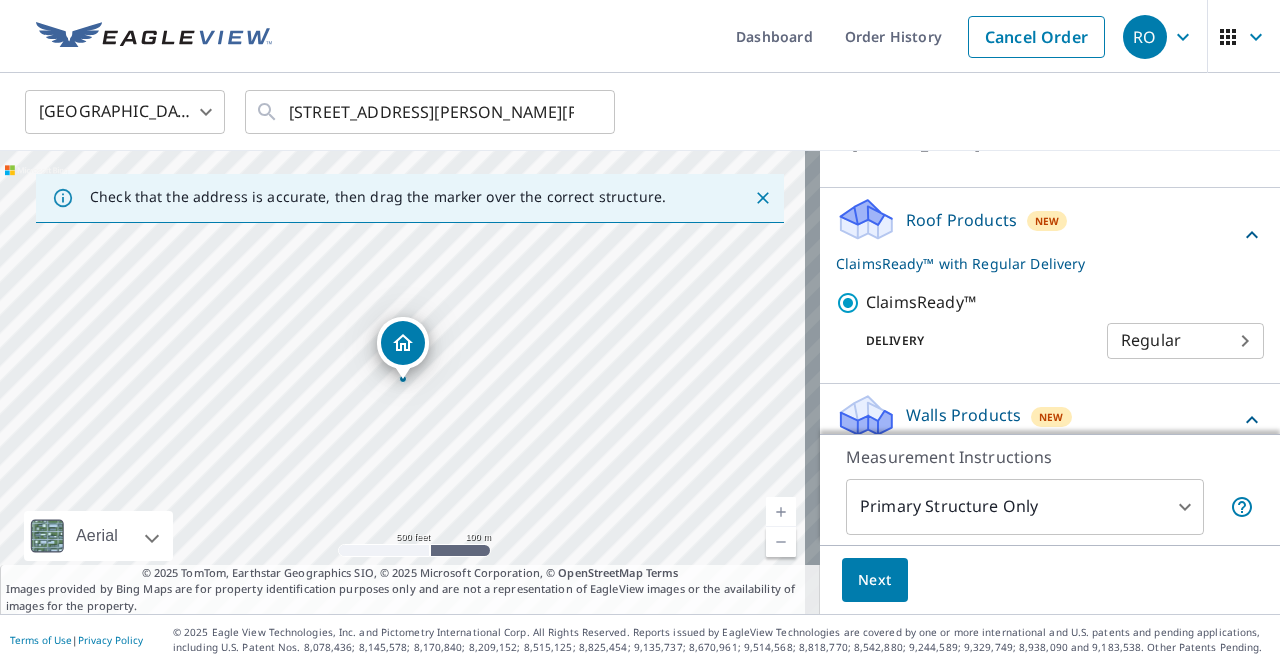 scroll, scrollTop: 252, scrollLeft: 0, axis: vertical 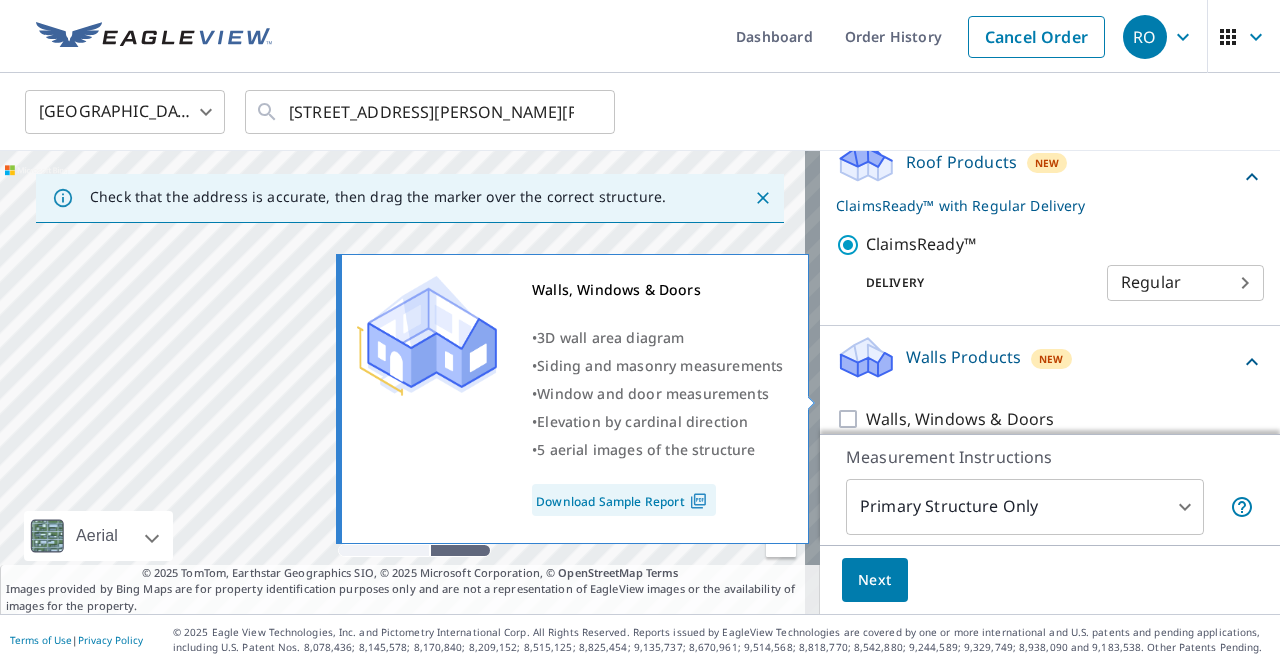 click on "Walls, Windows & Doors" at bounding box center [851, 419] 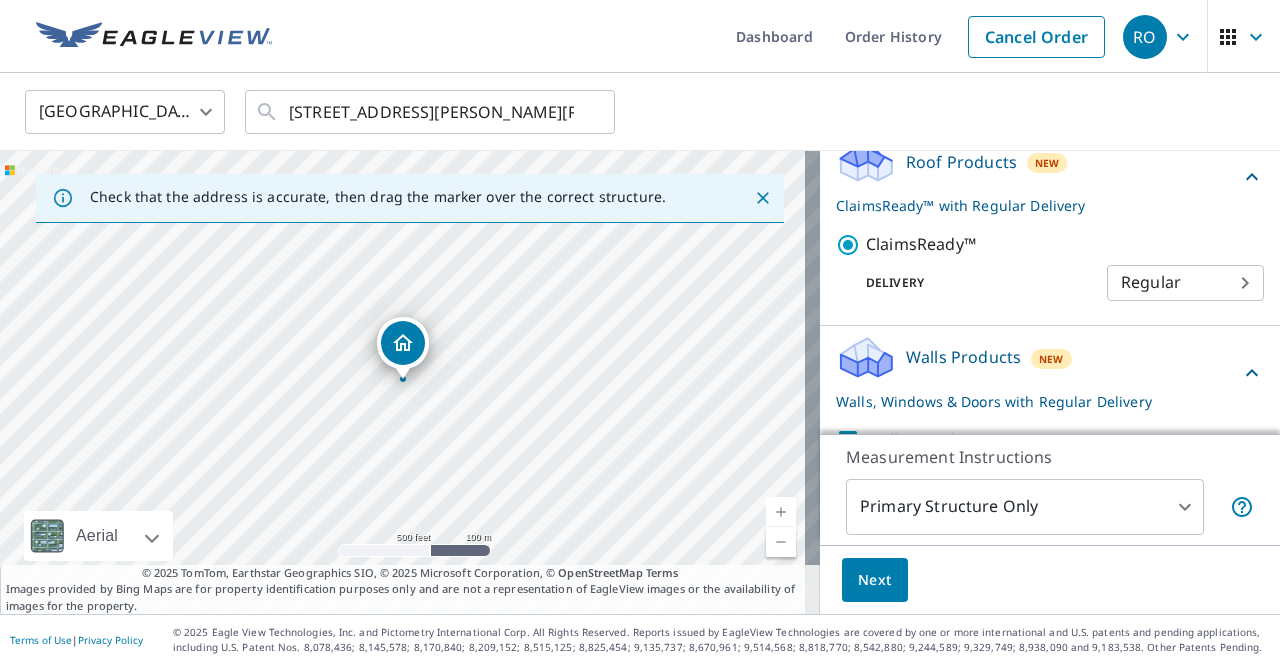 scroll, scrollTop: 317, scrollLeft: 0, axis: vertical 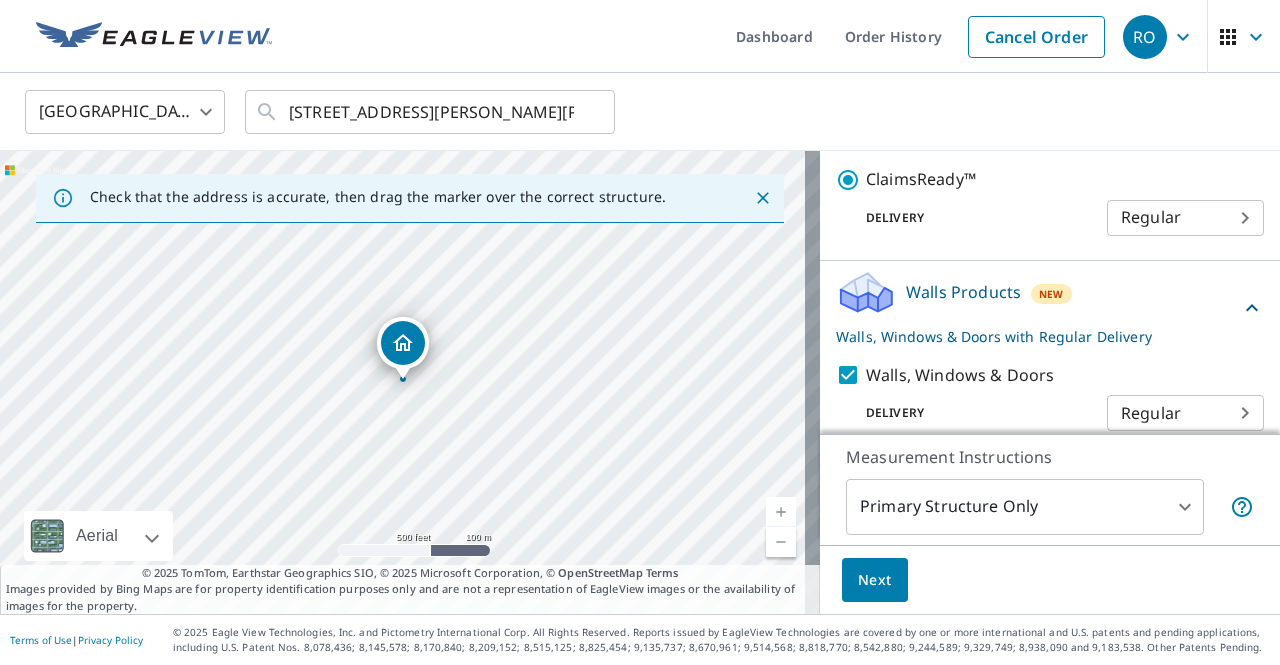 click on "RO RO
Dashboard Order History Cancel Order RO [GEOGRAPHIC_DATA] [GEOGRAPHIC_DATA] ​ [STREET_ADDRESS][PERSON_NAME][PERSON_NAME] ​ Check that the address is accurate, then drag the marker over the correct structure. [STREET_ADDRESS][PERSON_NAME][PERSON_NAME] A standard road map Aerial A detailed look from above Labels Labels 500 feet 100 m © 2025 TomTom, © Vexcel Imaging, © 2025 Microsoft Corporation,  © OpenStreetMap Terms © 2025 TomTom, Earthstar Geographics SIO, © 2025 Microsoft Corporation, ©   OpenStreetMap   Terms Images provided by Bing Maps are for property identification purposes only and are not a representation of EagleView images or the availability of images for the property. PROPERTY TYPE Residential Commercial This is a complex BUILDING ID [STREET_ADDRESS][PERSON_NAME][PERSON_NAME] Roof Products New ClaimsReady™ with Regular Delivery ClaimsReady™ Delivery Regular 8 ​ Walls Products New Walls, Windows & Doors with Regular Delivery Walls, Windows & Doors Delivery Regular 8 ​ Measurement Instructions" at bounding box center (640, 332) 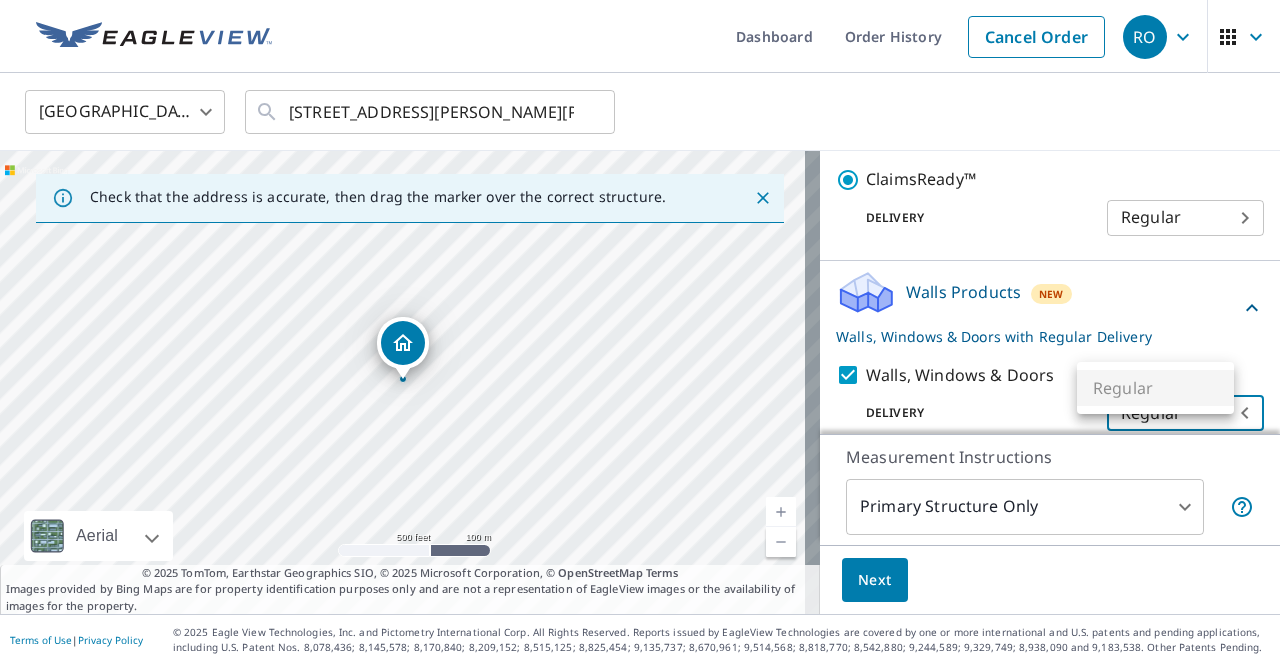 click on "Regular" at bounding box center (1155, 388) 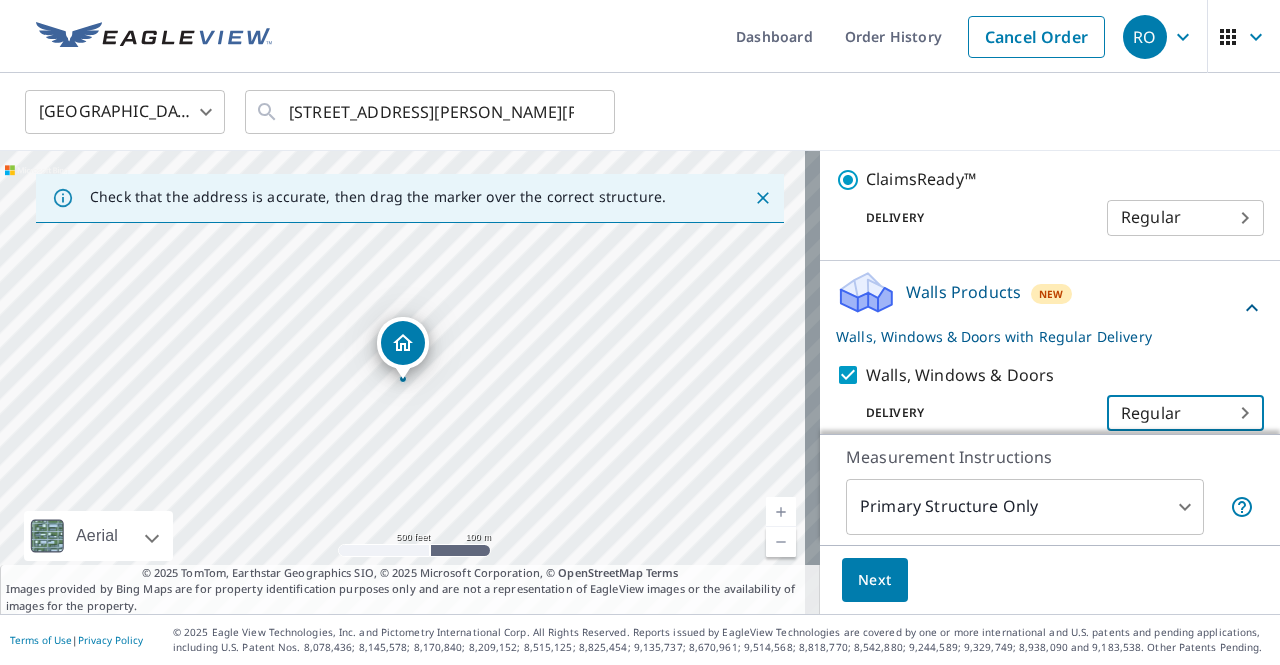 click on "Next" at bounding box center [875, 580] 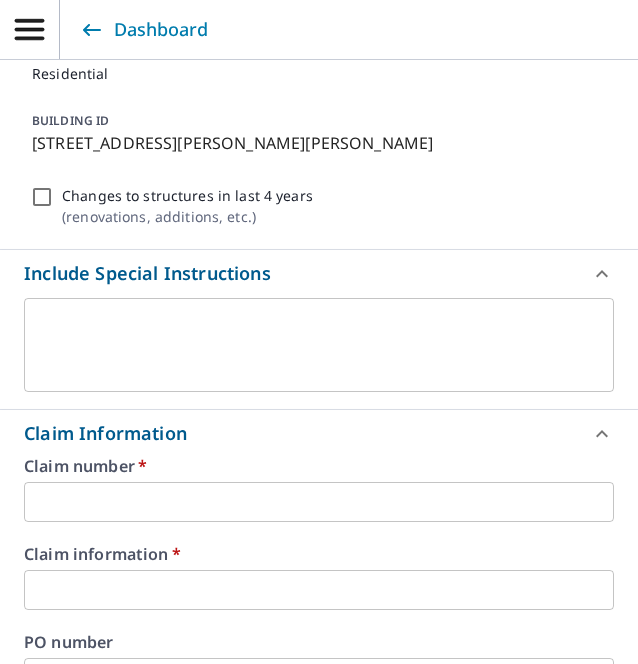 scroll, scrollTop: 500, scrollLeft: 0, axis: vertical 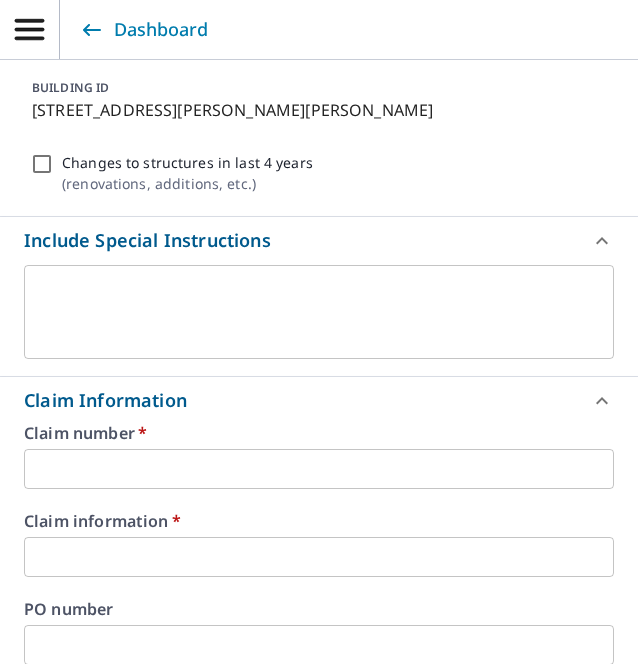 click at bounding box center [319, 469] 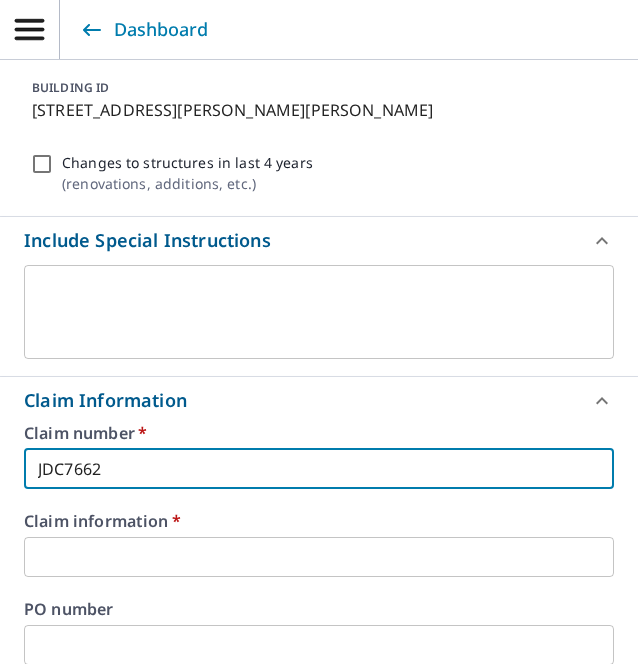 type on "JDC7662" 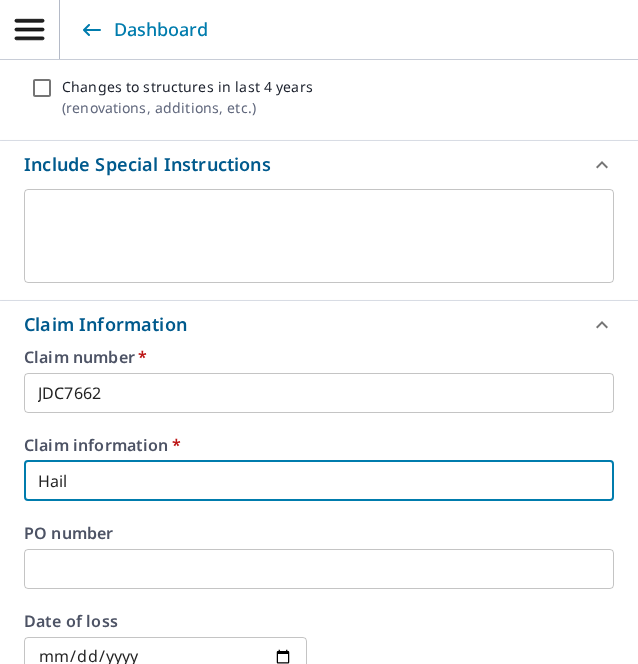 scroll, scrollTop: 600, scrollLeft: 0, axis: vertical 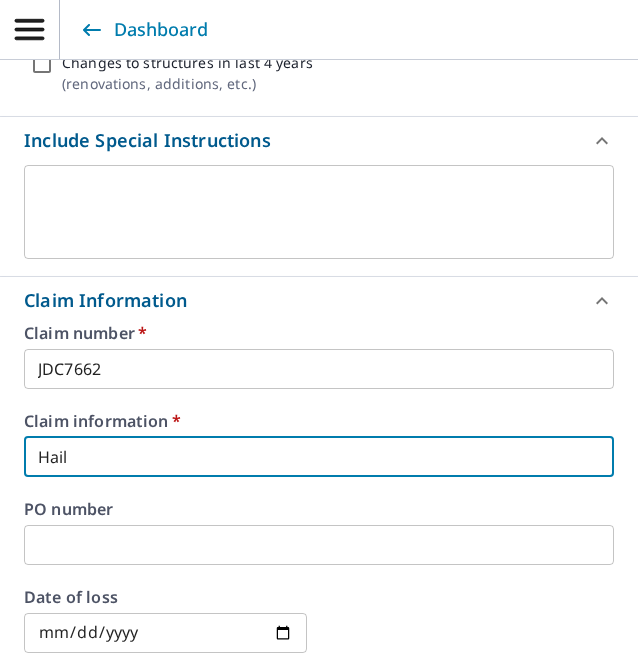click at bounding box center [319, 545] 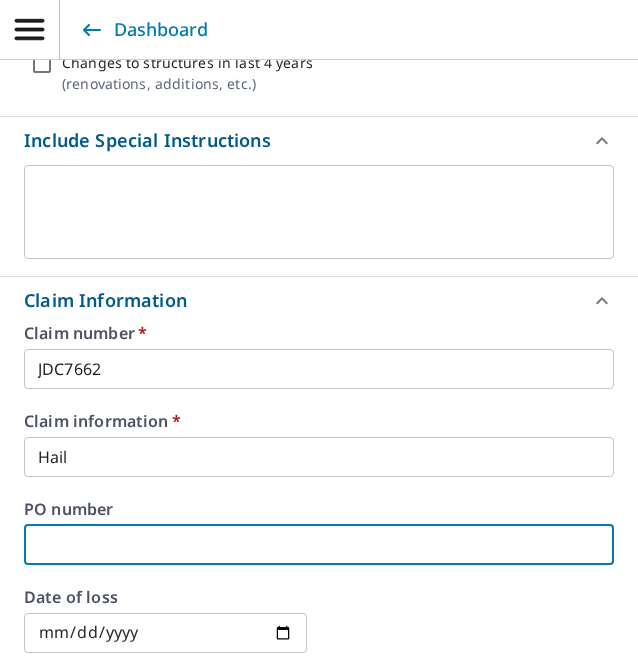 scroll, scrollTop: 800, scrollLeft: 0, axis: vertical 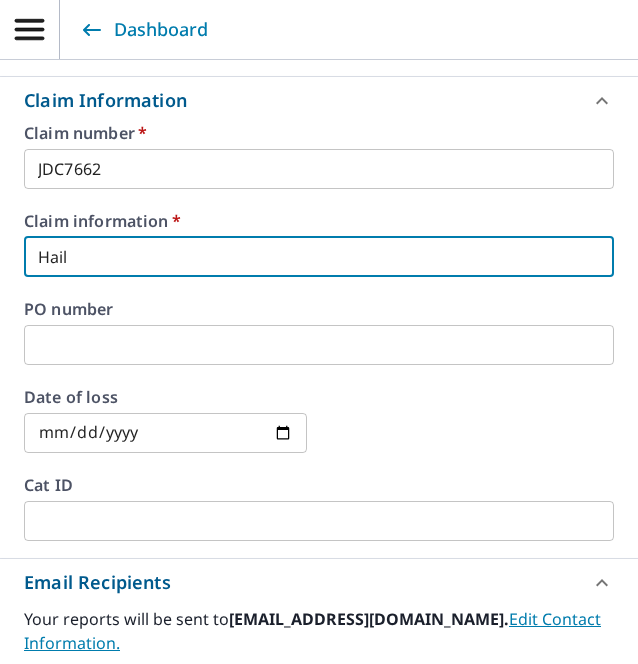click on "Hail" at bounding box center [319, 257] 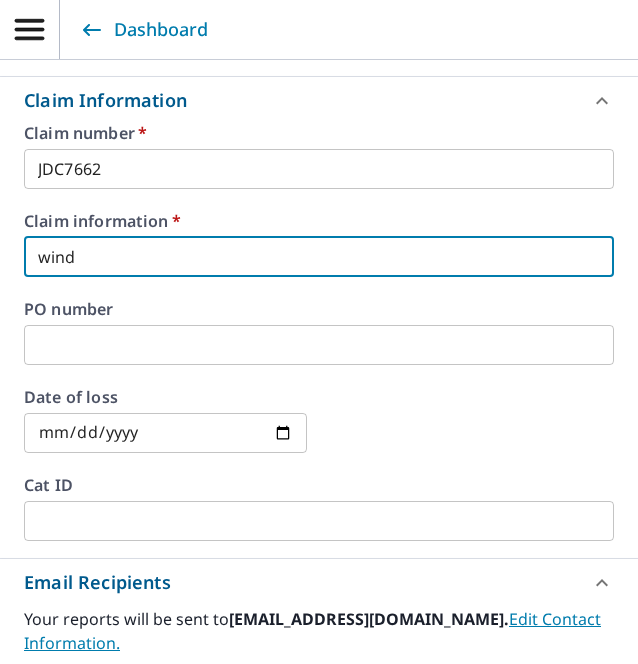type on "wind" 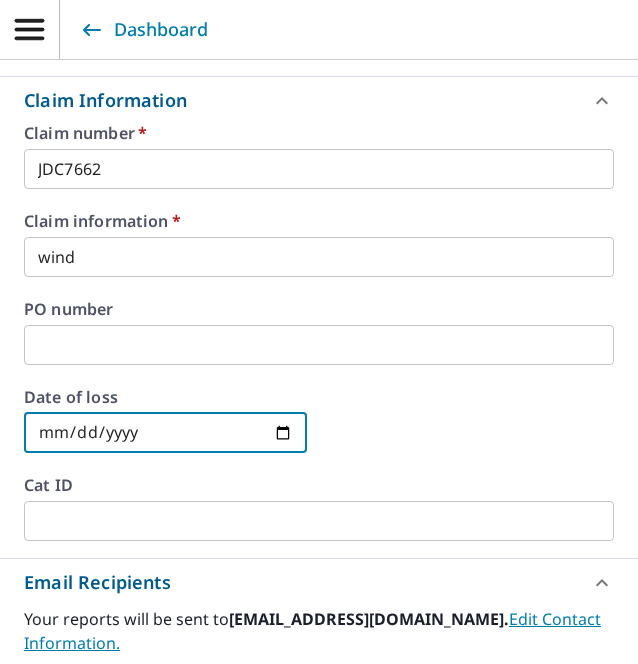 type on "[DATE]" 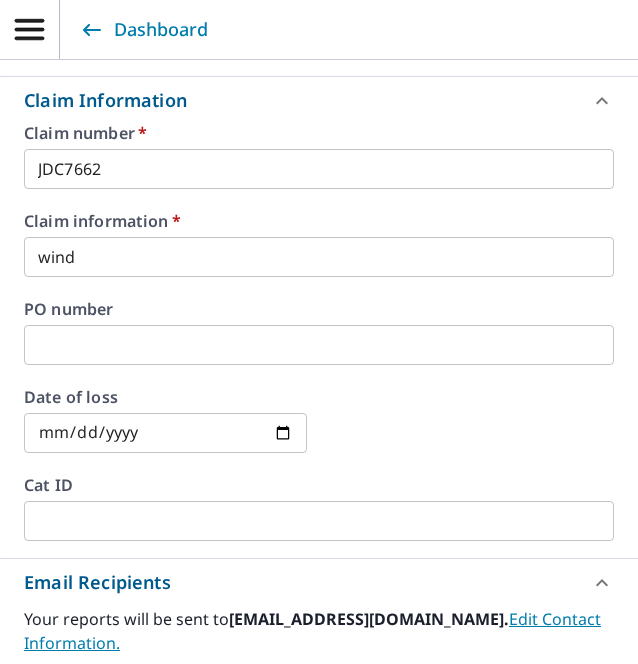 click at bounding box center [472, 433] 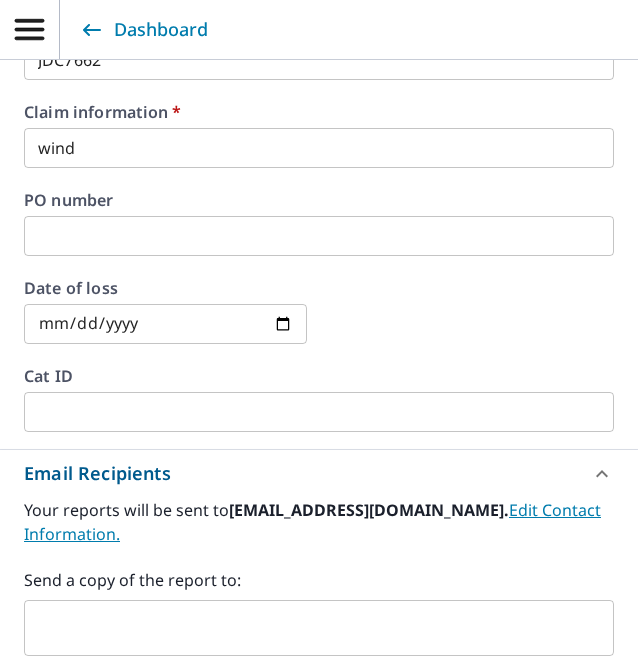 scroll, scrollTop: 1000, scrollLeft: 0, axis: vertical 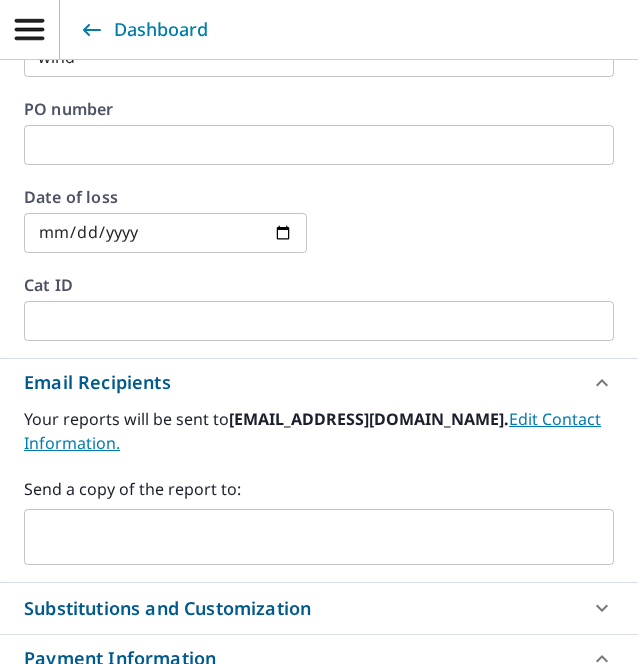 click at bounding box center [304, 537] 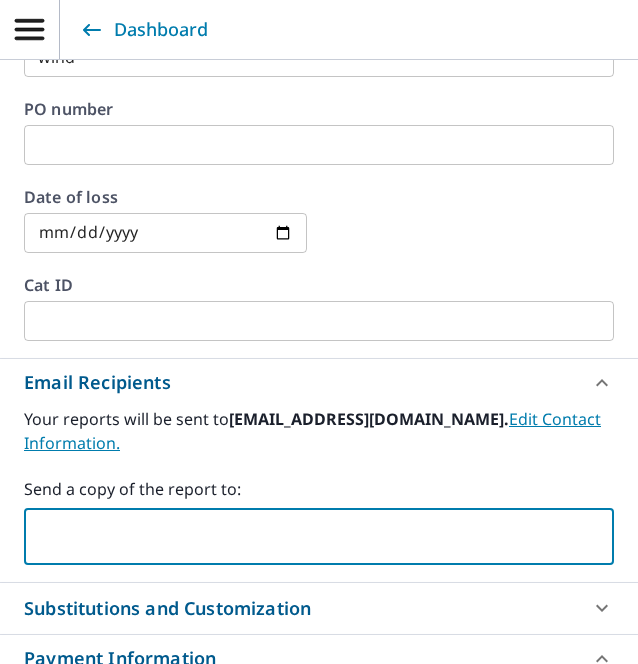 paste on "[EMAIL_ADDRESS][DOMAIN_NAME]" 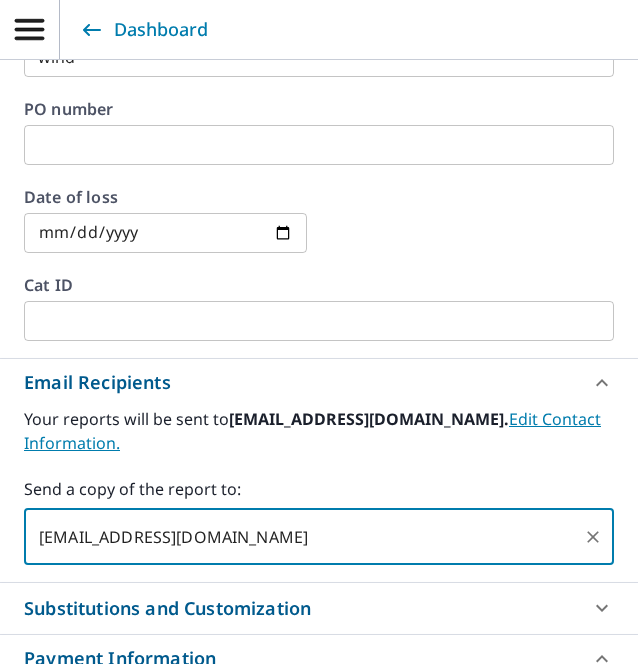 type on "[EMAIL_ADDRESS][DOMAIN_NAME]" 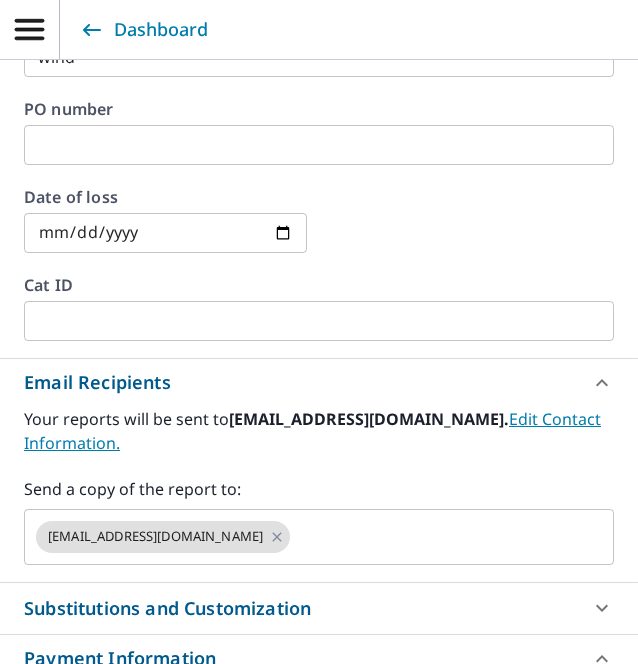 click on "Send a copy of the report to:" at bounding box center [319, 489] 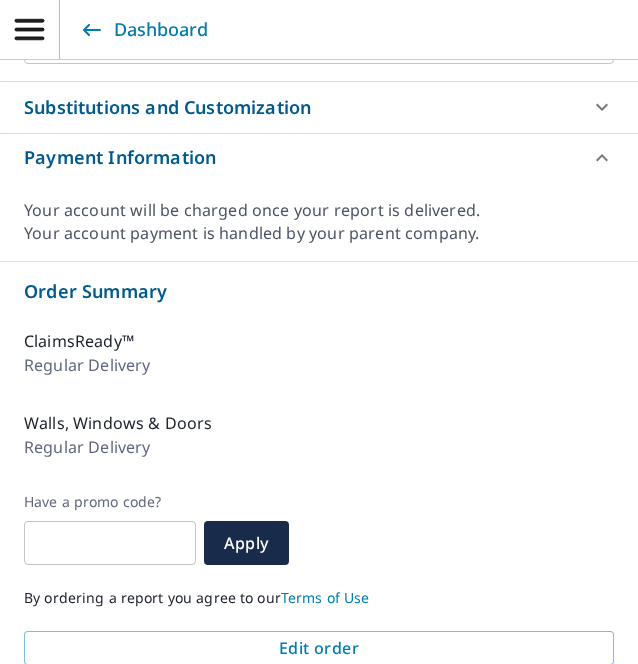 scroll, scrollTop: 1600, scrollLeft: 0, axis: vertical 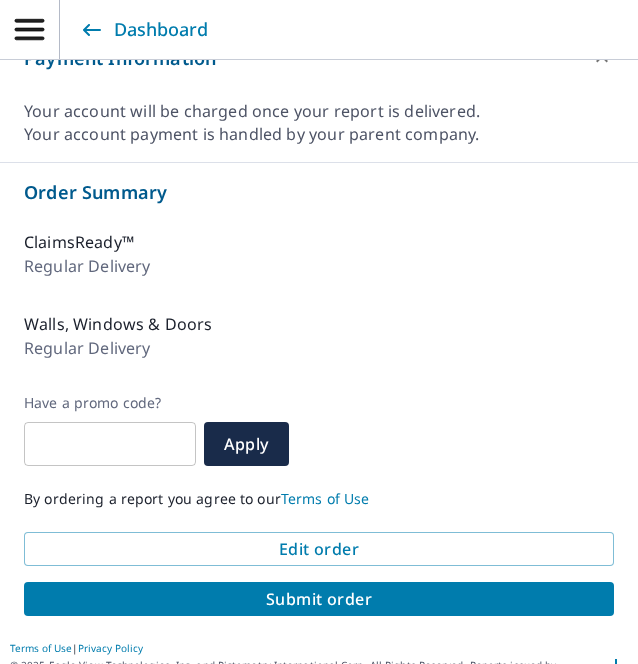 click on "Submit order" at bounding box center (319, 599) 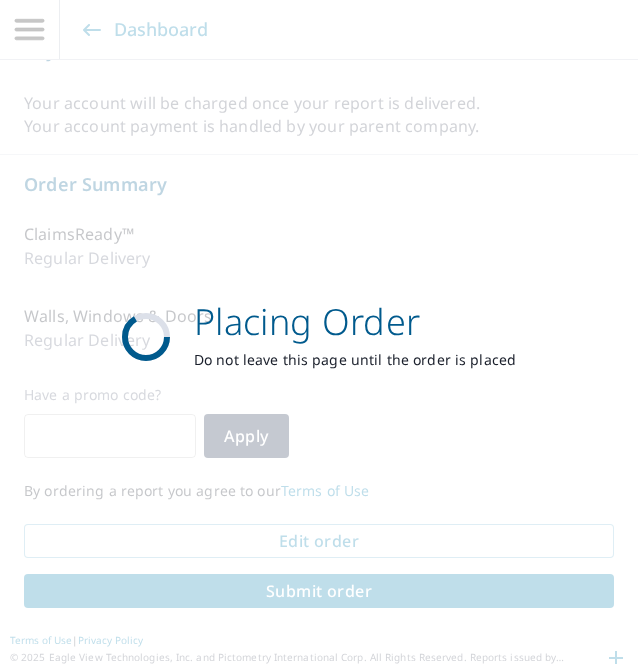 scroll, scrollTop: 1428, scrollLeft: 0, axis: vertical 